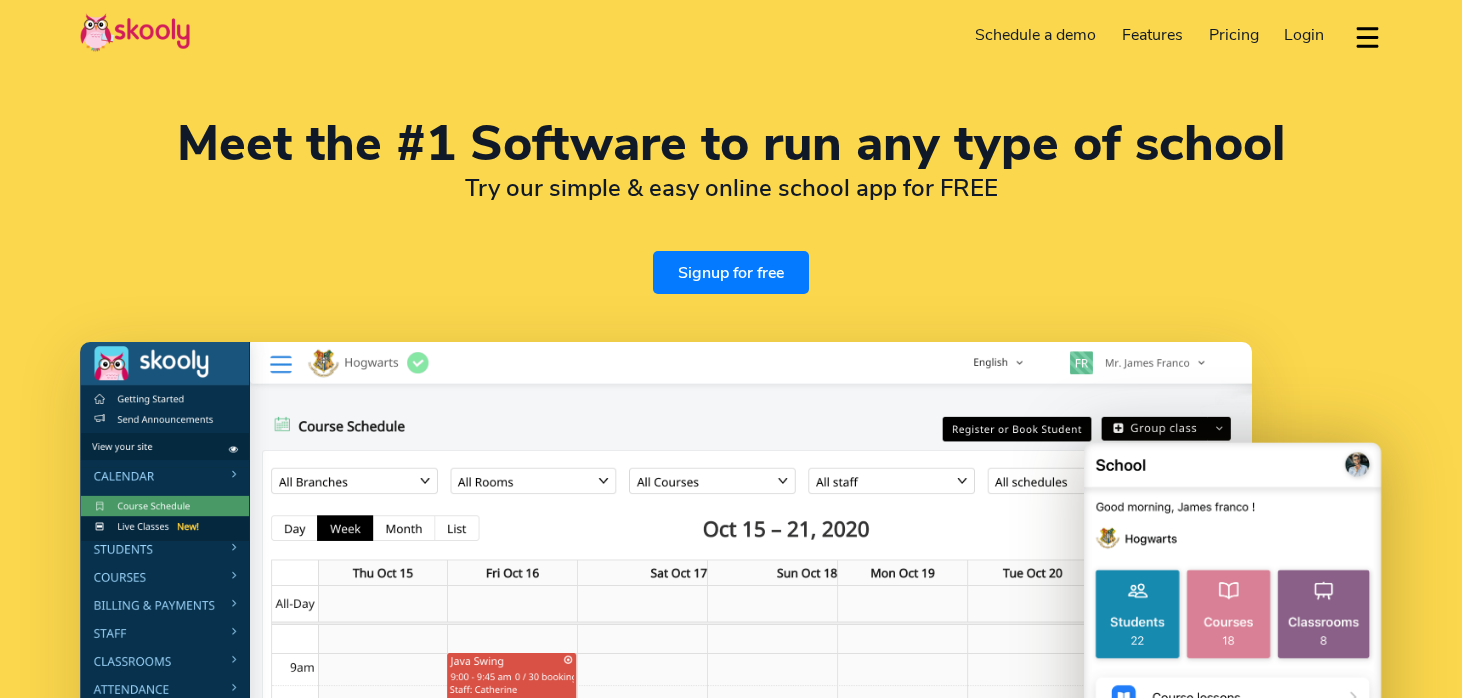 select on "en" 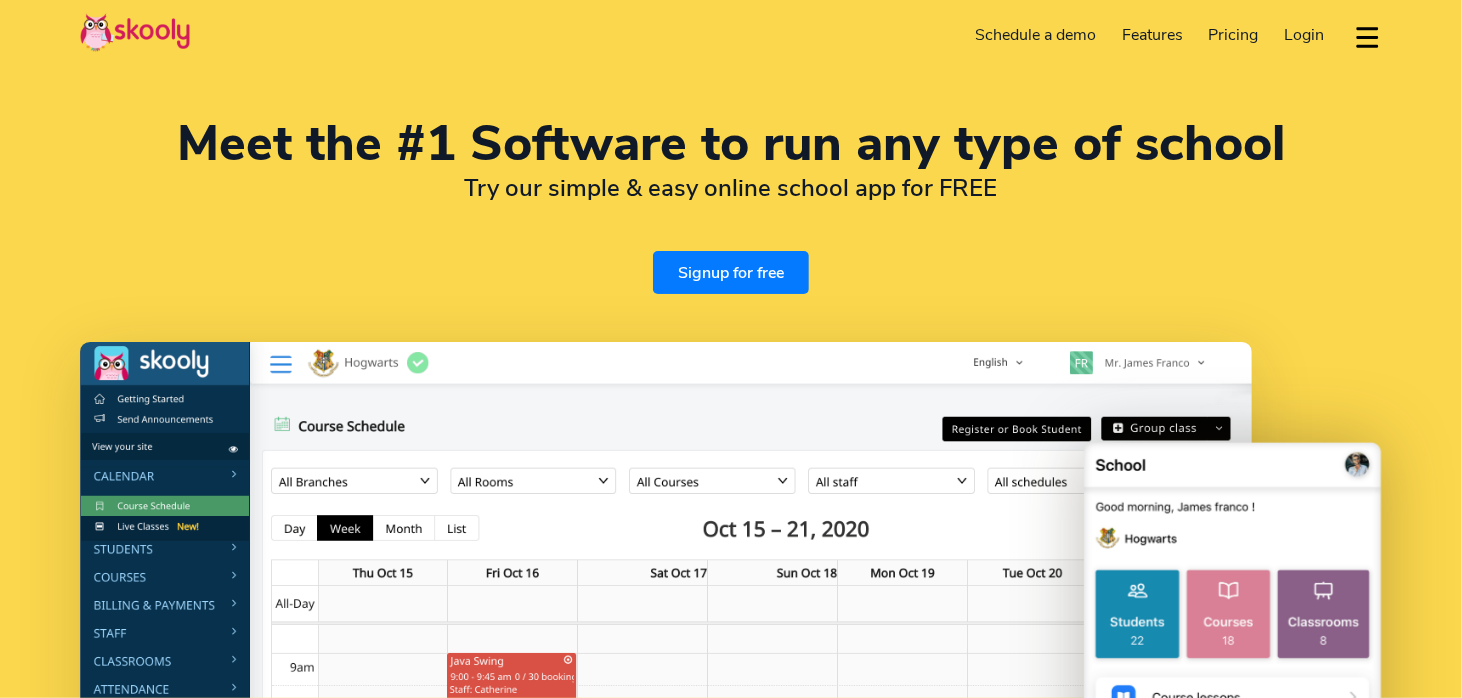 scroll, scrollTop: 0, scrollLeft: 0, axis: both 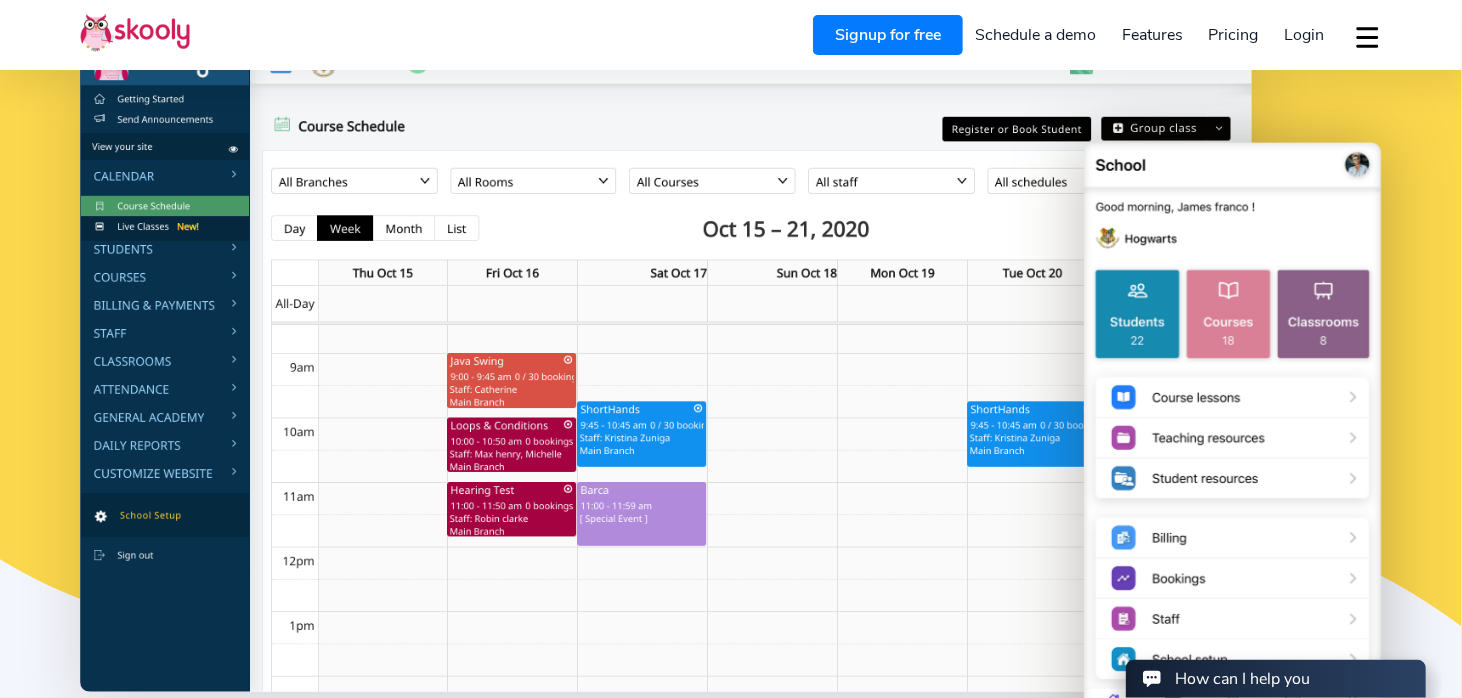 select on "244" 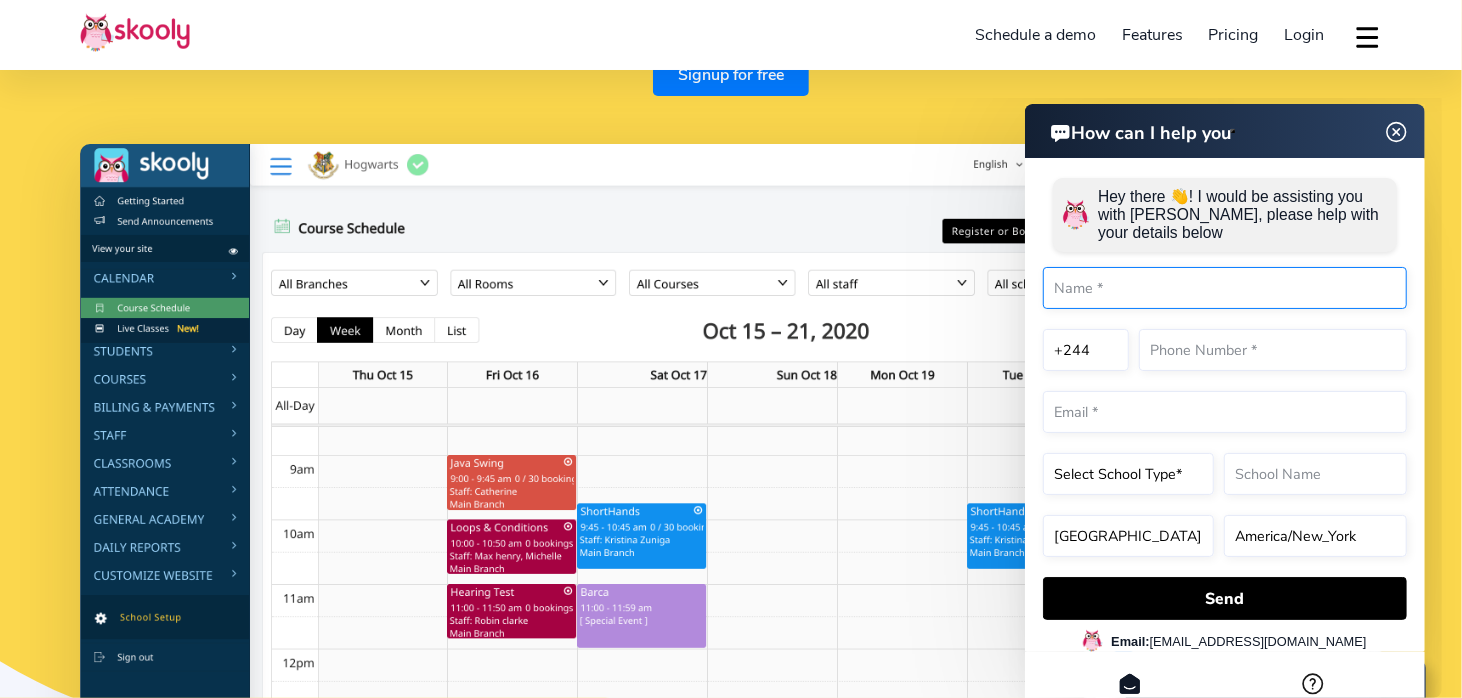 scroll, scrollTop: 200, scrollLeft: 0, axis: vertical 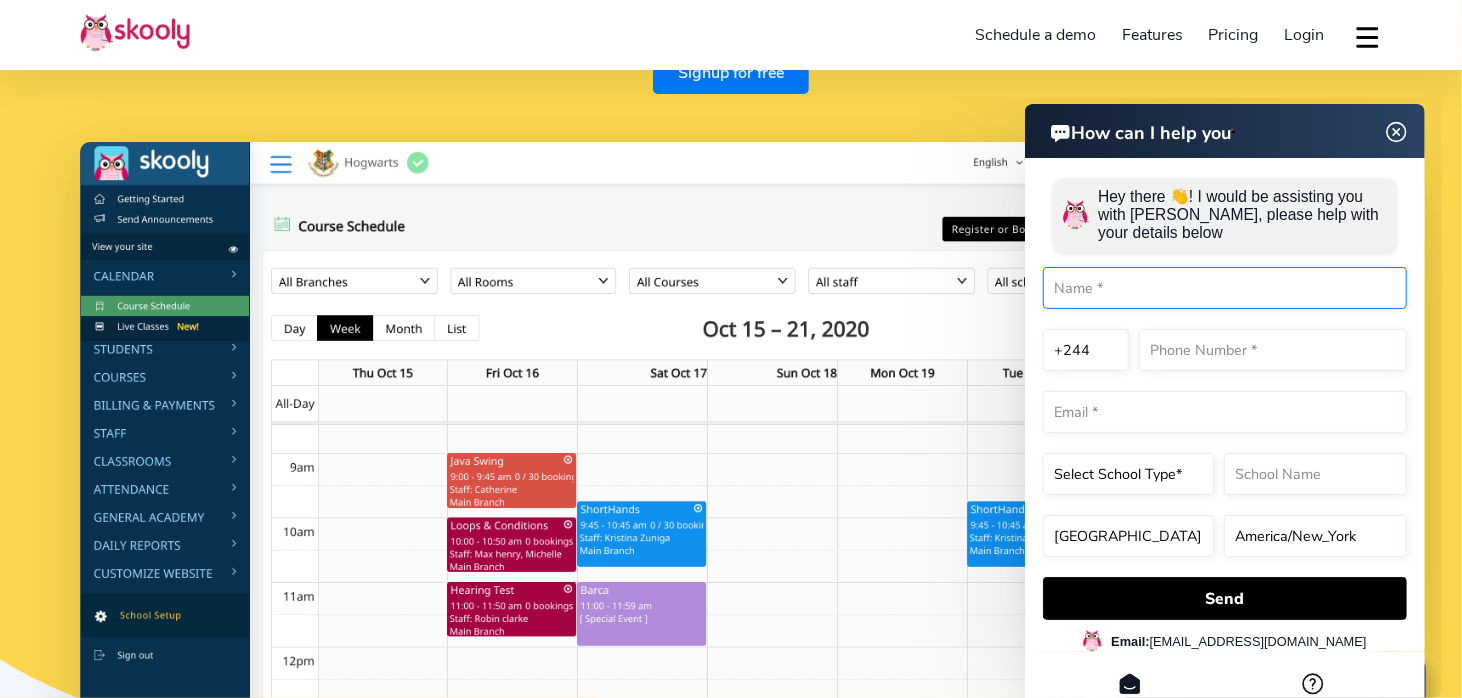 drag, startPoint x: 1173, startPoint y: 274, endPoint x: 1212, endPoint y: 274, distance: 39 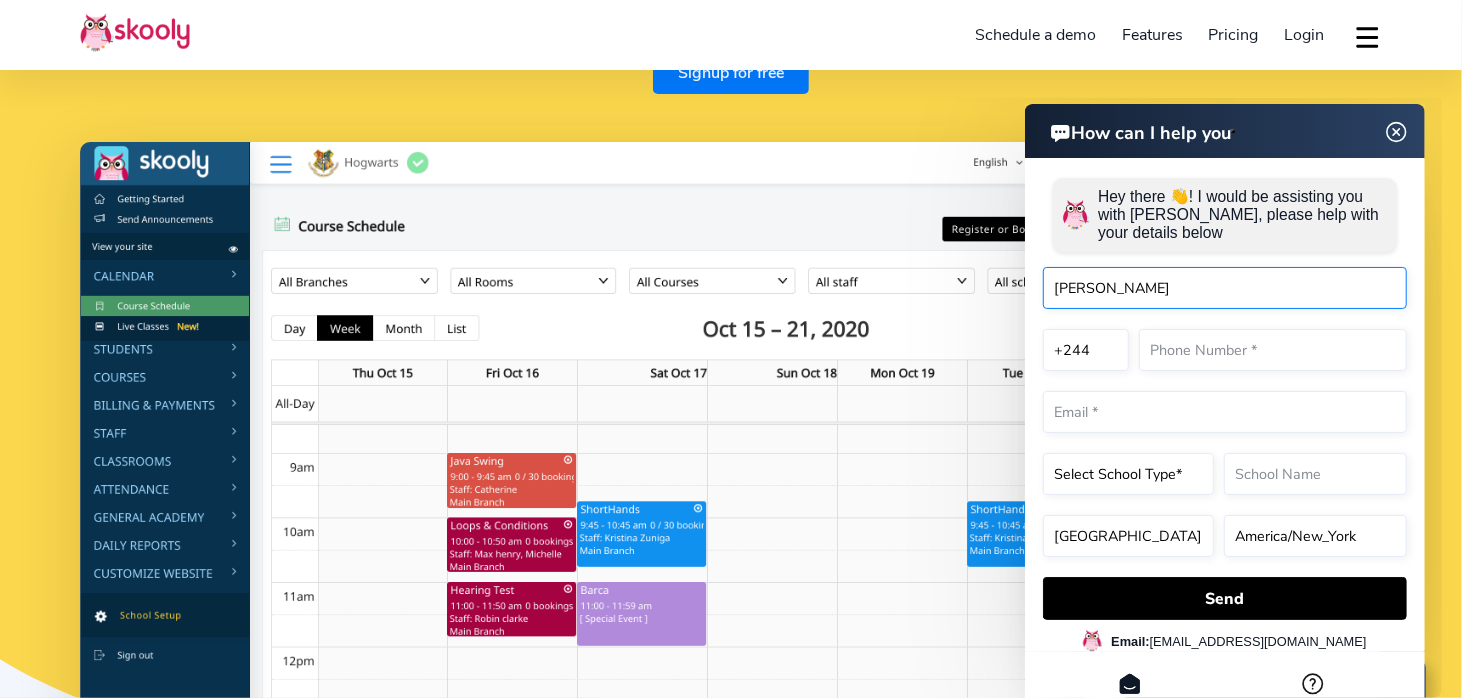 type on "[PERSON_NAME]" 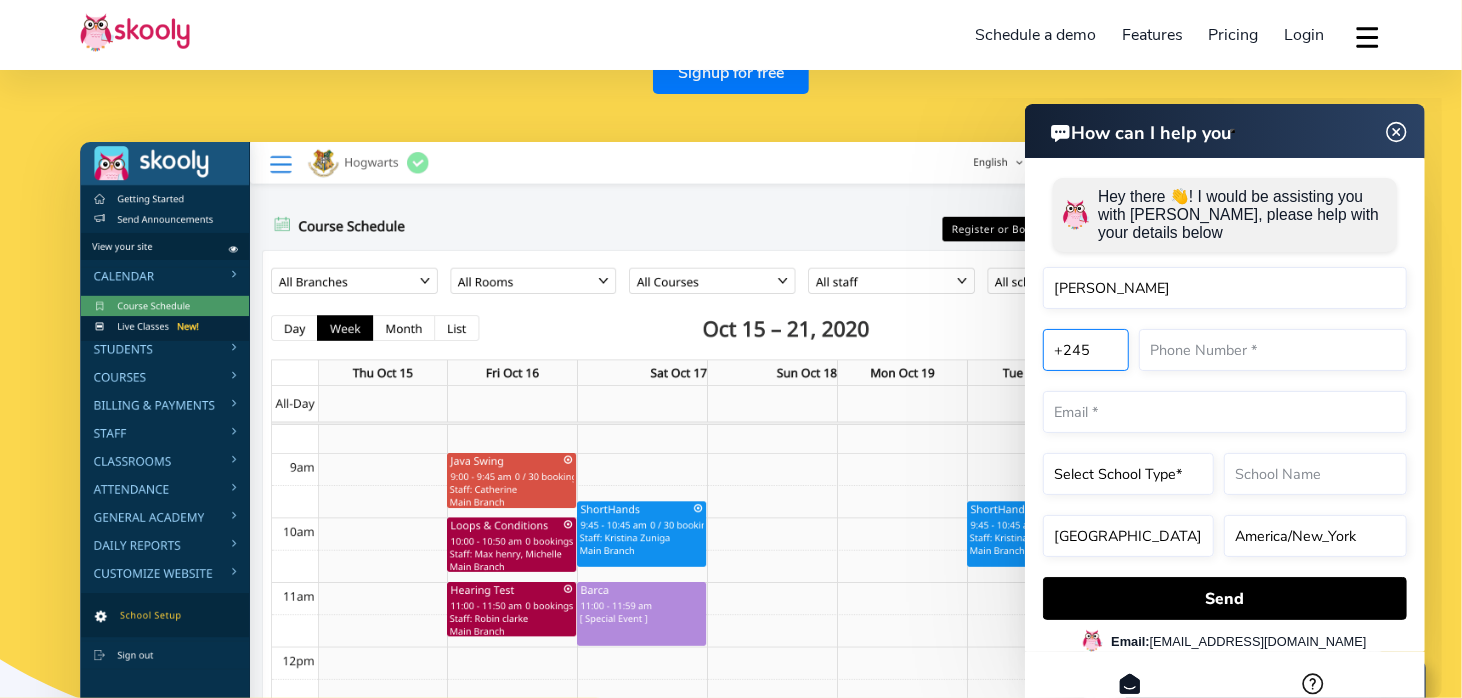 select on "245" 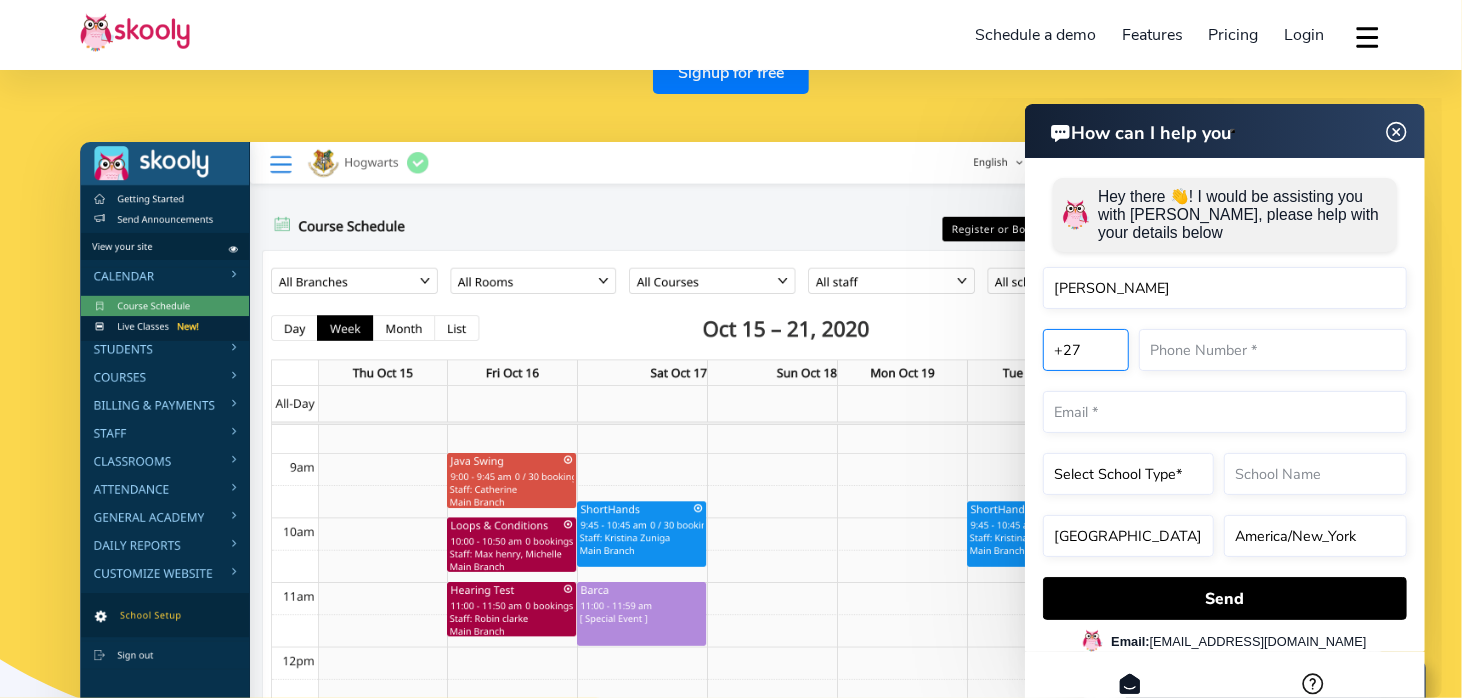 select on "27" 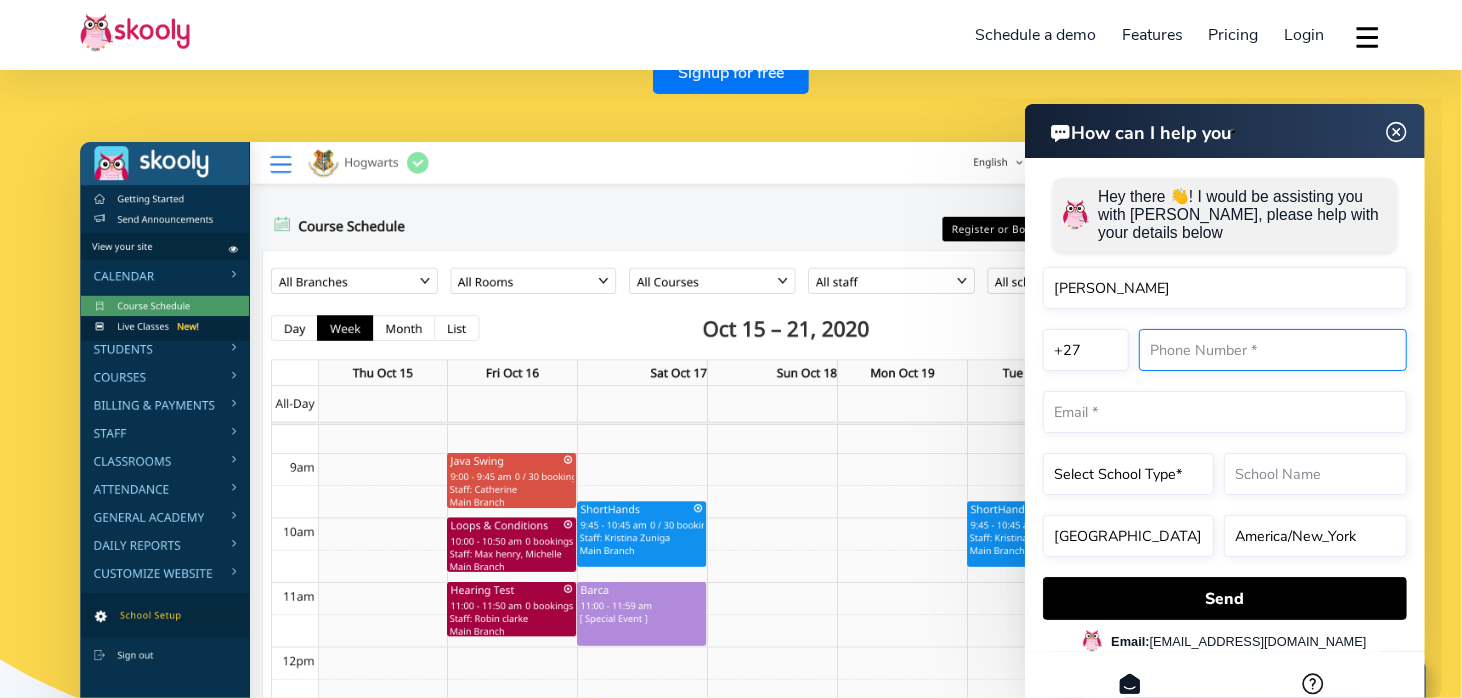 click at bounding box center [1272, 349] 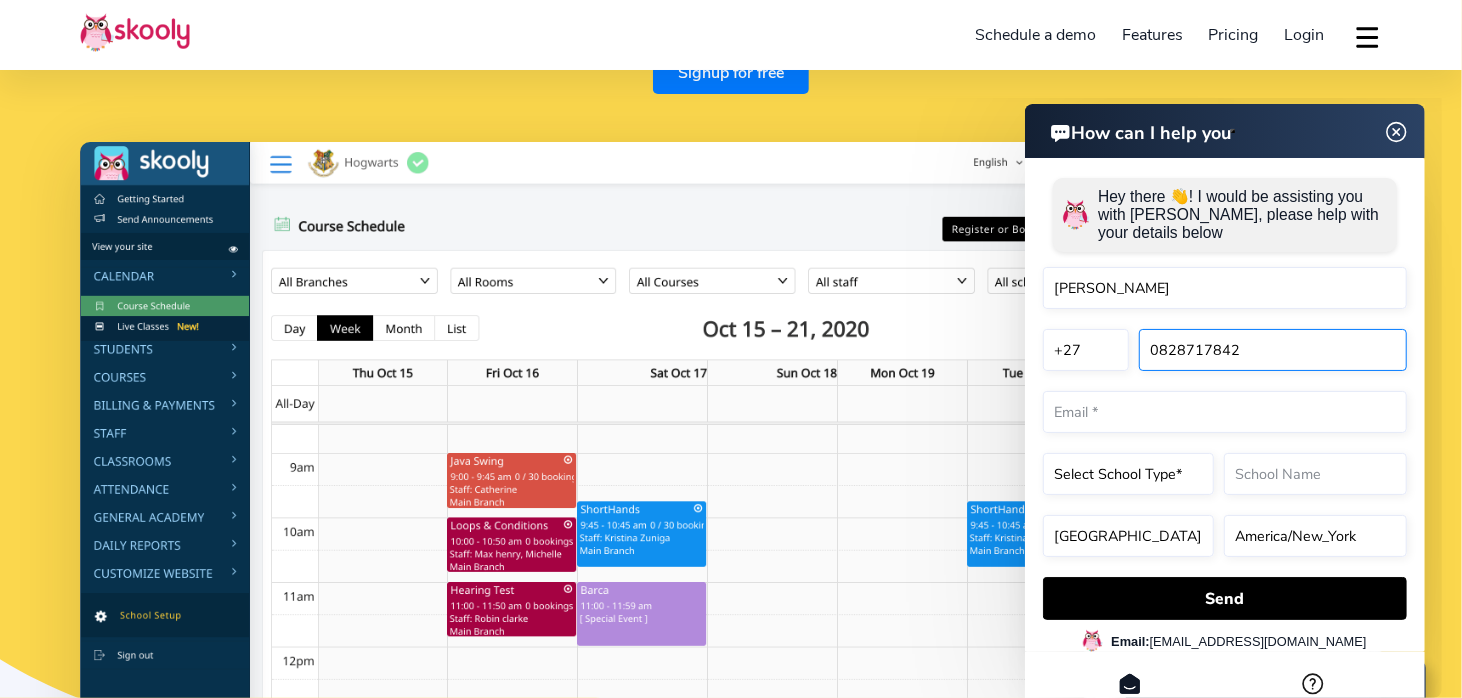 type on "0828717842" 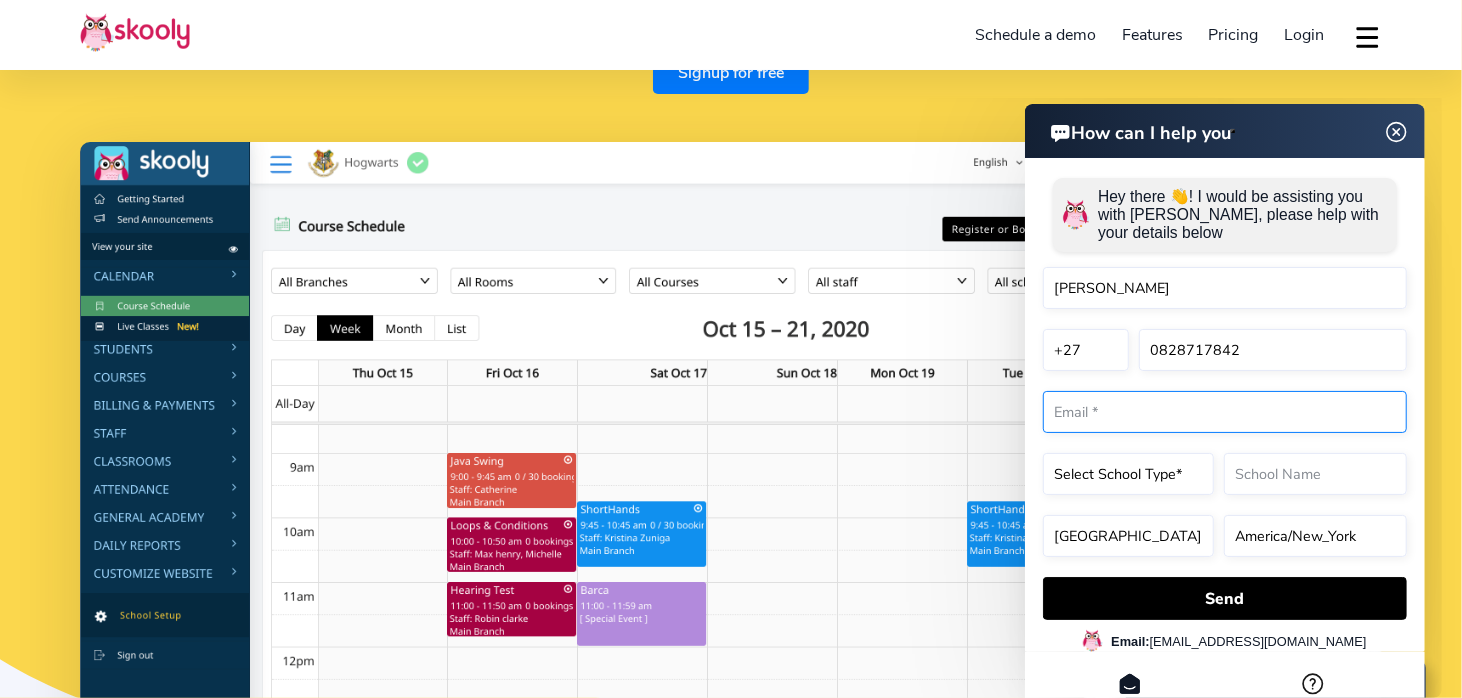 click 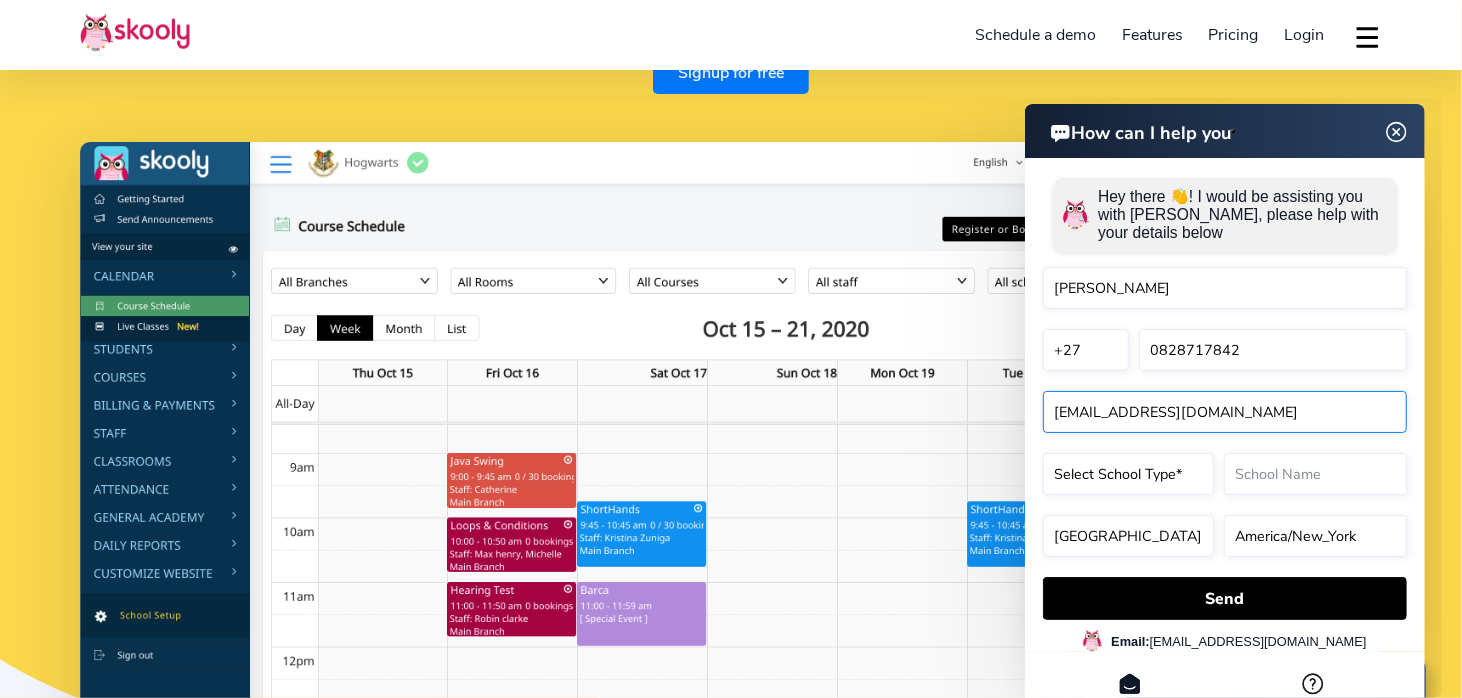 type on "[EMAIL_ADDRESS][DOMAIN_NAME]" 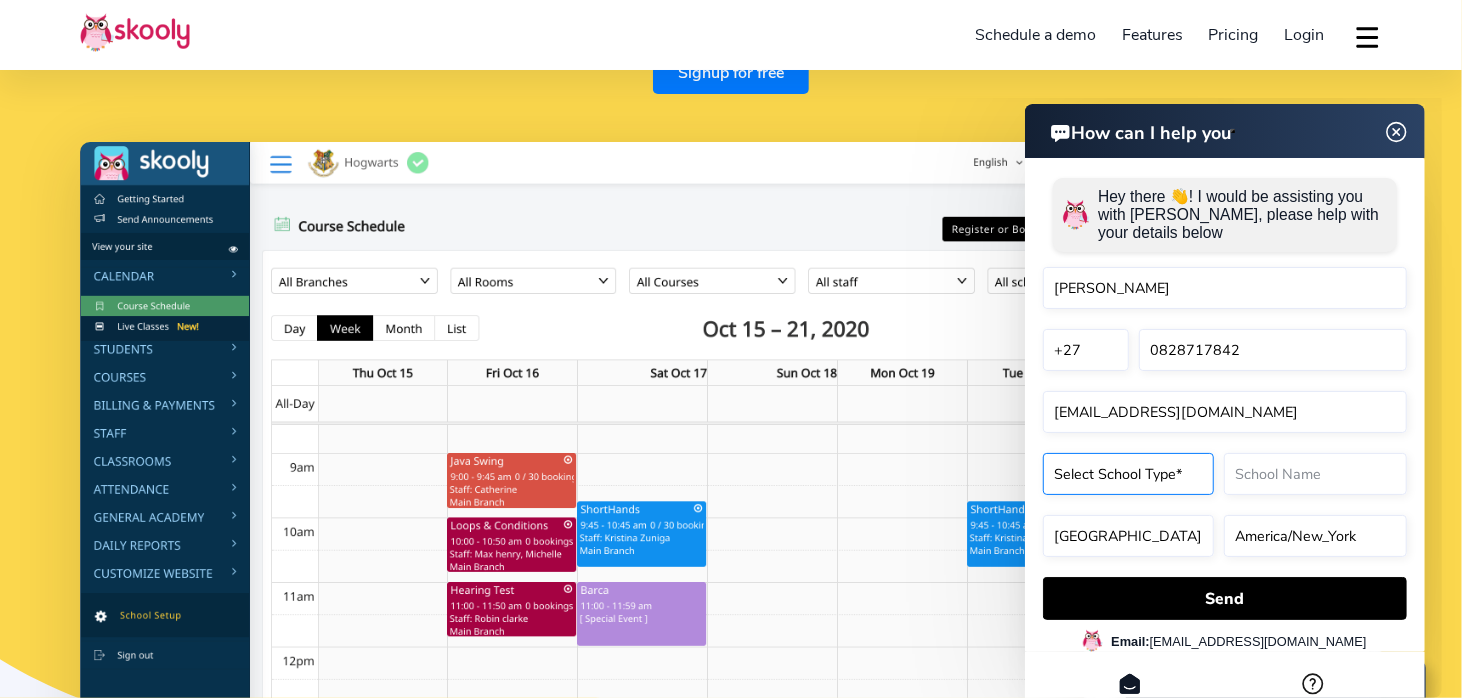 click on "Select School Type* Preschool Childcare K12 or primary school Academy Online school Coaching centre Music school Dance school Religious school Sports school  Tuition centre" 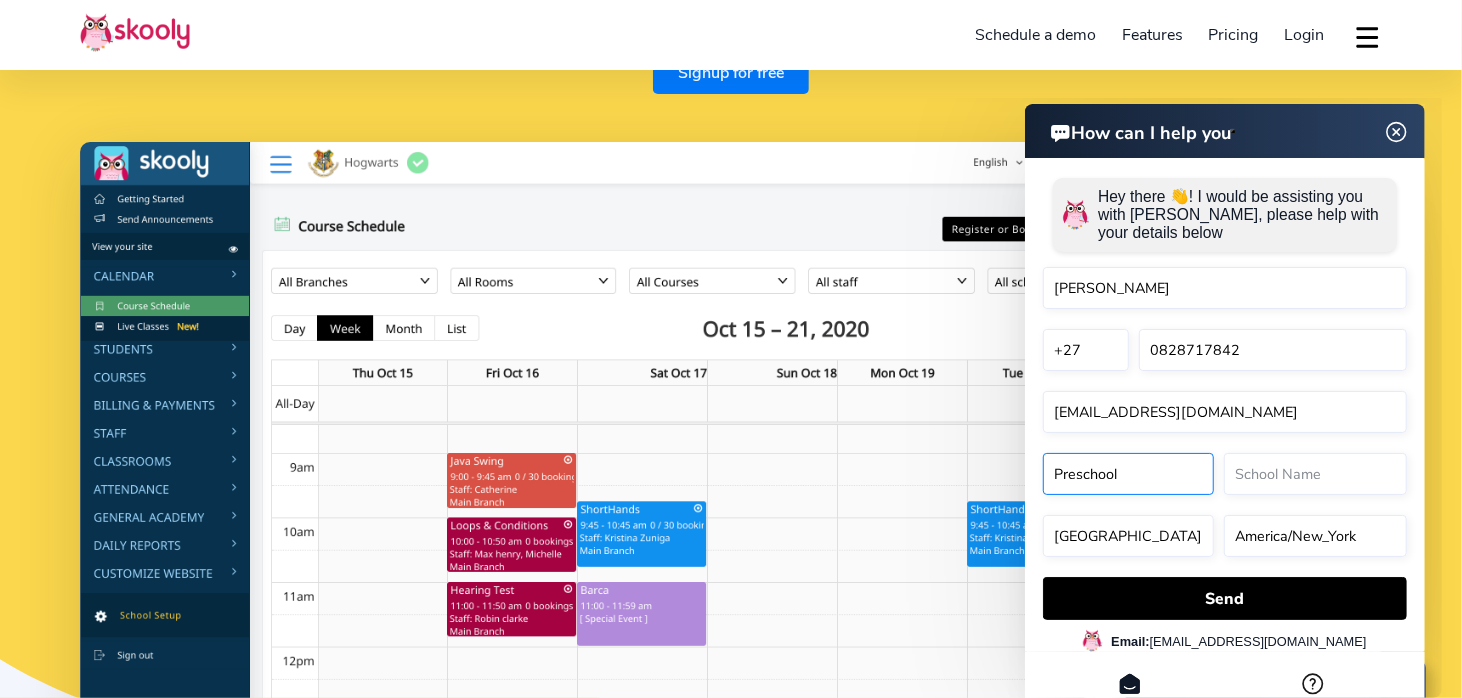 click on "Select School Type* Preschool Childcare K12 or primary school Academy Online school Coaching centre Music school Dance school Religious school Sports school  Tuition centre" 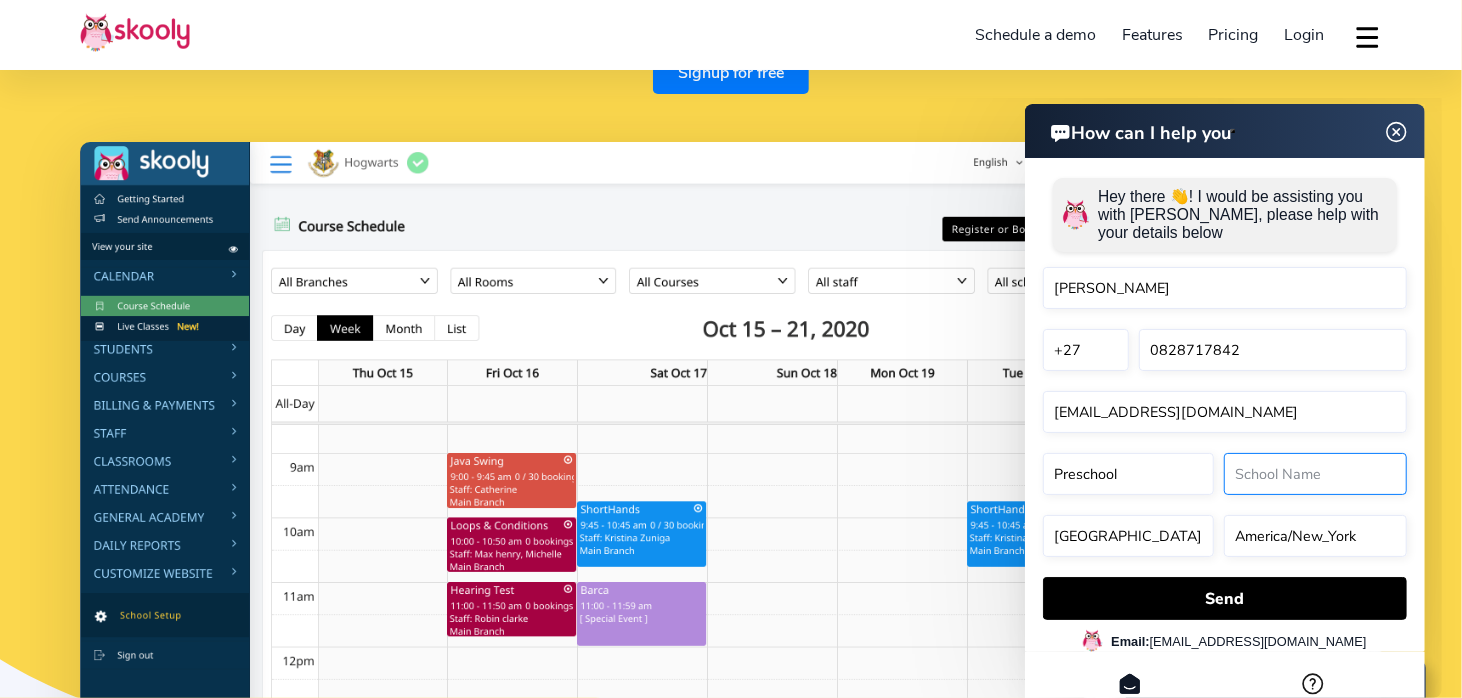drag, startPoint x: 1313, startPoint y: 464, endPoint x: 1315, endPoint y: 479, distance: 15.132746 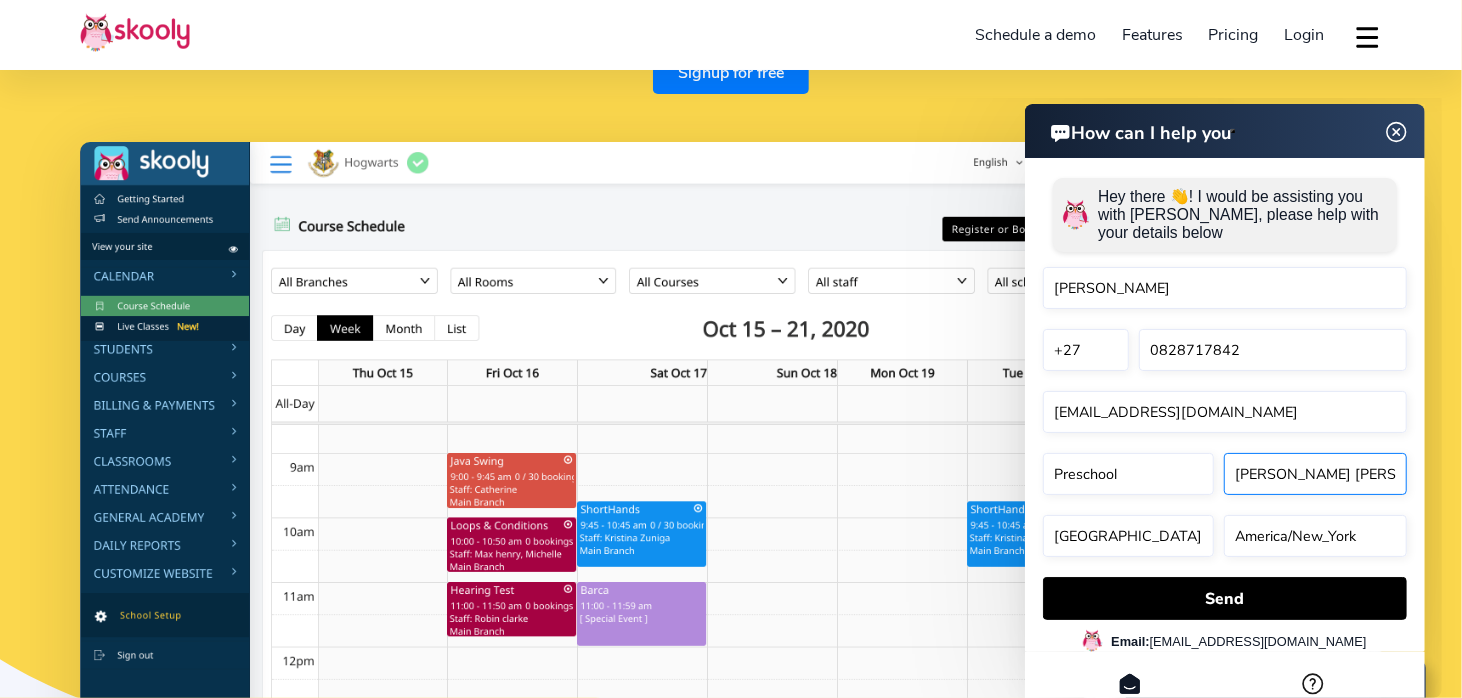 type on "[PERSON_NAME] [PERSON_NAME]" 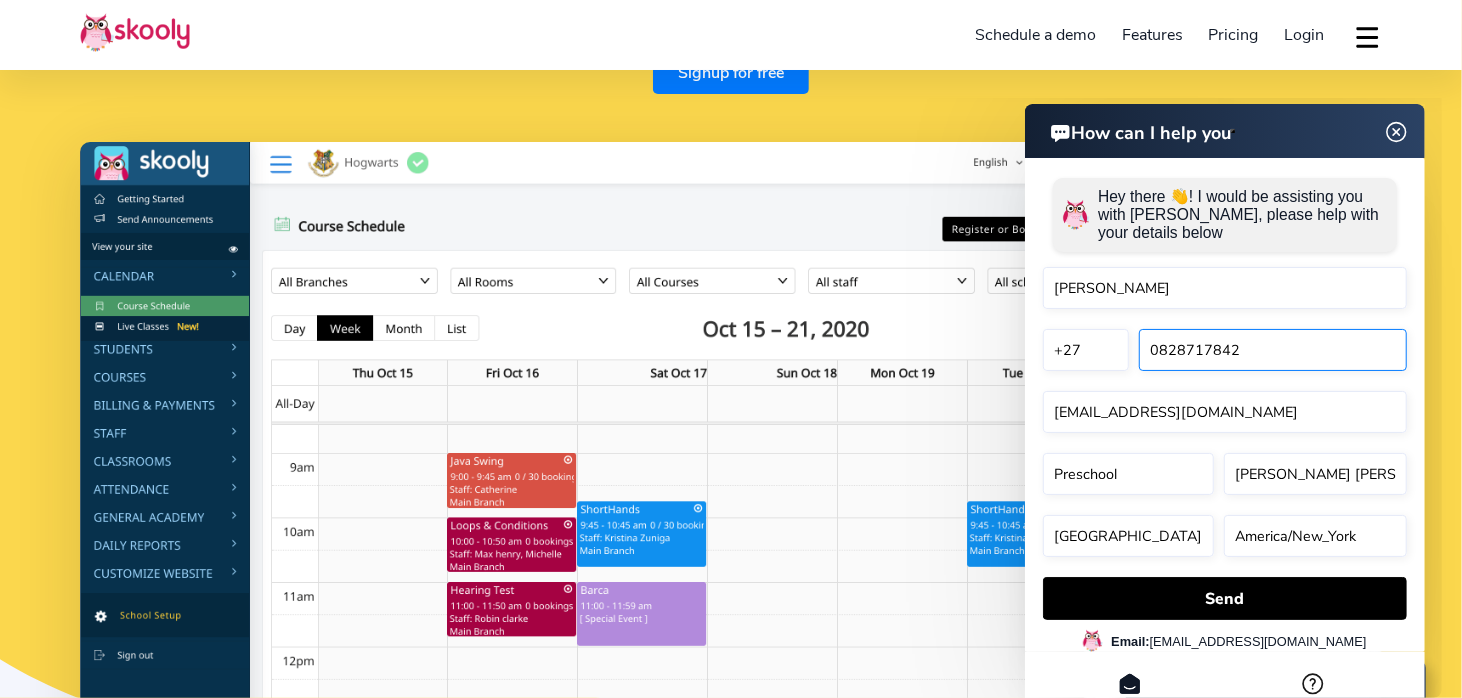 click on "0828717842" at bounding box center (1272, 349) 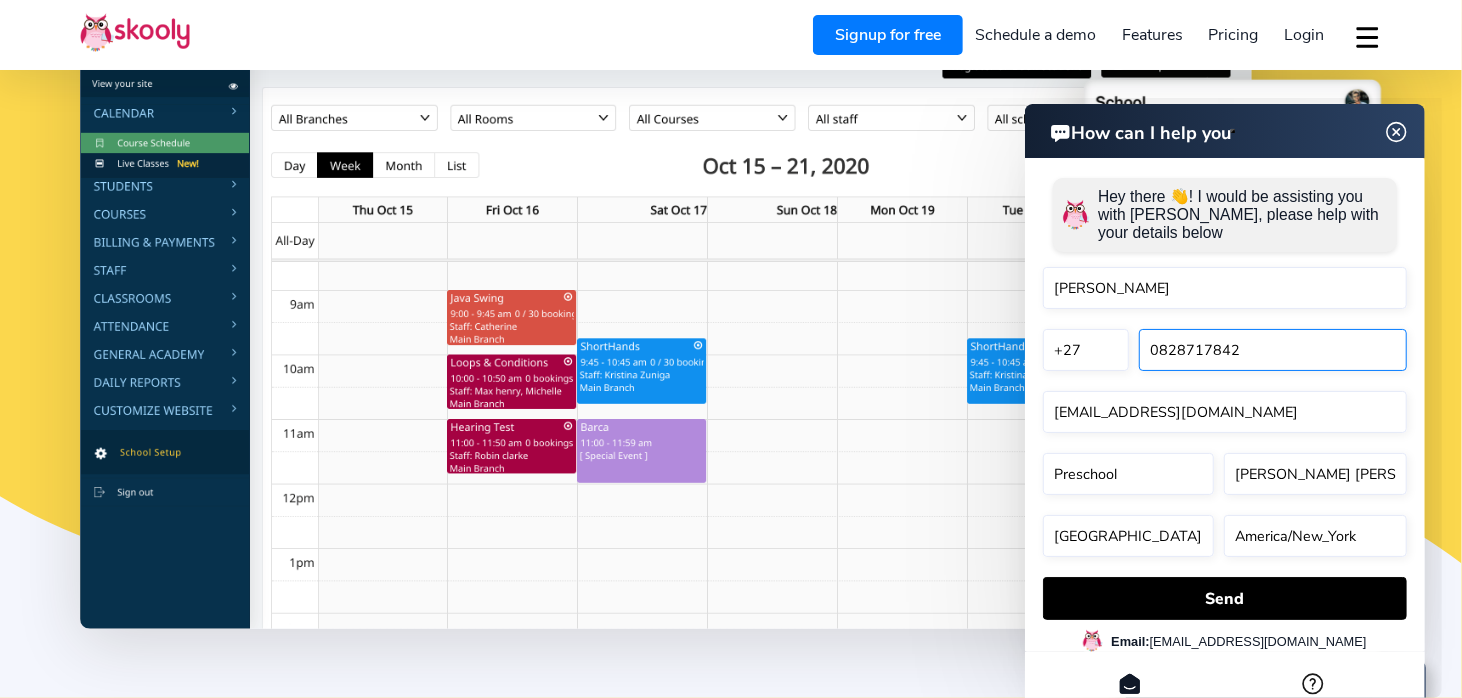 scroll, scrollTop: 400, scrollLeft: 0, axis: vertical 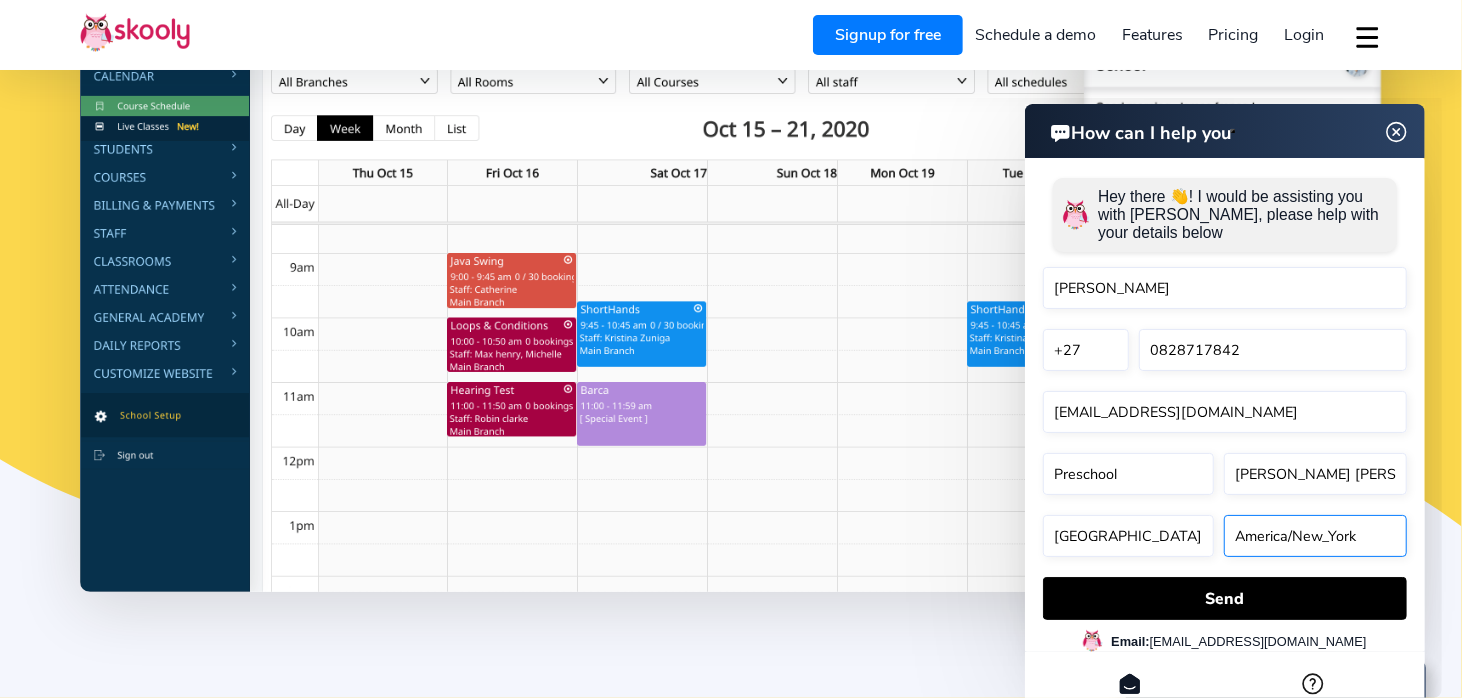 click on "[GEOGRAPHIC_DATA]/New_York   [GEOGRAPHIC_DATA]/[GEOGRAPHIC_DATA]   [GEOGRAPHIC_DATA]/[GEOGRAPHIC_DATA]   [GEOGRAPHIC_DATA]/[GEOGRAPHIC_DATA]   [GEOGRAPHIC_DATA]/[GEOGRAPHIC_DATA]   [GEOGRAPHIC_DATA]/[GEOGRAPHIC_DATA]   [GEOGRAPHIC_DATA]/[GEOGRAPHIC_DATA]   [GEOGRAPHIC_DATA]/[GEOGRAPHIC_DATA]   [GEOGRAPHIC_DATA]/[GEOGRAPHIC_DATA]   [GEOGRAPHIC_DATA]/[GEOGRAPHIC_DATA]   [GEOGRAPHIC_DATA]/[GEOGRAPHIC_DATA]   [GEOGRAPHIC_DATA]/[GEOGRAPHIC_DATA]   [GEOGRAPHIC_DATA]/[GEOGRAPHIC_DATA]   [GEOGRAPHIC_DATA]/[GEOGRAPHIC_DATA]   [GEOGRAPHIC_DATA]/[GEOGRAPHIC_DATA]   [GEOGRAPHIC_DATA]/[GEOGRAPHIC_DATA]   [GEOGRAPHIC_DATA]/[GEOGRAPHIC_DATA]   [GEOGRAPHIC_DATA]/[GEOGRAPHIC_DATA]   [GEOGRAPHIC_DATA]/[GEOGRAPHIC_DATA]   [GEOGRAPHIC_DATA]/[GEOGRAPHIC_DATA]   [GEOGRAPHIC_DATA]/[GEOGRAPHIC_DATA]   [GEOGRAPHIC_DATA]/[GEOGRAPHIC_DATA]   [GEOGRAPHIC_DATA]/[GEOGRAPHIC_DATA]   [GEOGRAPHIC_DATA]/[GEOGRAPHIC_DATA]/[GEOGRAPHIC_DATA]   [GEOGRAPHIC_DATA]/[GEOGRAPHIC_DATA]   [GEOGRAPHIC_DATA]/[GEOGRAPHIC_DATA]   [GEOGRAPHIC_DATA]/[GEOGRAPHIC_DATA]   [GEOGRAPHIC_DATA]/[GEOGRAPHIC_DATA]   [GEOGRAPHIC_DATA]/[GEOGRAPHIC_DATA]   [GEOGRAPHIC_DATA]/[GEOGRAPHIC_DATA]   [GEOGRAPHIC_DATA]/[GEOGRAPHIC_DATA]   [GEOGRAPHIC_DATA]/[GEOGRAPHIC_DATA]   [GEOGRAPHIC_DATA]/[GEOGRAPHIC_DATA]   [GEOGRAPHIC_DATA]/[GEOGRAPHIC_DATA]   [GEOGRAPHIC_DATA]/[GEOGRAPHIC_DATA]   [GEOGRAPHIC_DATA]/[GEOGRAPHIC_DATA]   [GEOGRAPHIC_DATA]/[GEOGRAPHIC_DATA]   [GEOGRAPHIC_DATA]/[GEOGRAPHIC_DATA]   [GEOGRAPHIC_DATA]/[GEOGRAPHIC_DATA]   [GEOGRAPHIC_DATA]/[GEOGRAPHIC_DATA]   [GEOGRAPHIC_DATA]/[GEOGRAPHIC_DATA]   [GEOGRAPHIC_DATA]/[GEOGRAPHIC_DATA]   [GEOGRAPHIC_DATA]/[GEOGRAPHIC_DATA]   [GEOGRAPHIC_DATA]/[GEOGRAPHIC_DATA]   [GEOGRAPHIC_DATA]/[GEOGRAPHIC_DATA]   [GEOGRAPHIC_DATA]/[GEOGRAPHIC_DATA]   [GEOGRAPHIC_DATA]/[GEOGRAPHIC_DATA]   [GEOGRAPHIC_DATA]/[GEOGRAPHIC_DATA]   [GEOGRAPHIC_DATA]/[GEOGRAPHIC_DATA]   [GEOGRAPHIC_DATA]/[GEOGRAPHIC_DATA]   [GEOGRAPHIC_DATA]/[GEOGRAPHIC_DATA]   [GEOGRAPHIC_DATA]/[GEOGRAPHIC_DATA]   [GEOGRAPHIC_DATA]/[GEOGRAPHIC_DATA]   [GEOGRAPHIC_DATA]/[GEOGRAPHIC_DATA]   [GEOGRAPHIC_DATA]/[GEOGRAPHIC_DATA]   [GEOGRAPHIC_DATA]/[GEOGRAPHIC_DATA]   [GEOGRAPHIC_DATA]/[GEOGRAPHIC_DATA]   [GEOGRAPHIC_DATA]/[GEOGRAPHIC_DATA]   [GEOGRAPHIC_DATA]/[GEOGRAPHIC_DATA]   [GEOGRAPHIC_DATA]/[GEOGRAPHIC_DATA]" at bounding box center (1314, 535) 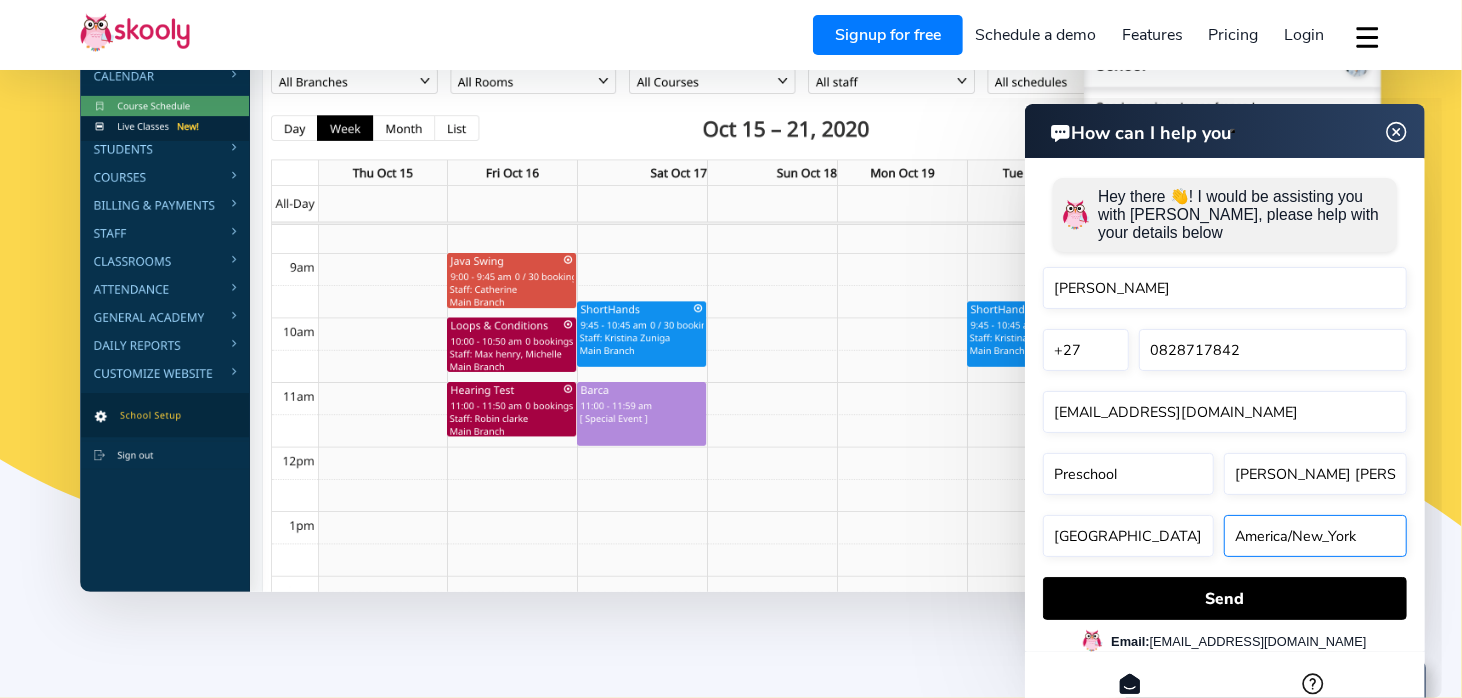 click on "[GEOGRAPHIC_DATA]/New_York   [GEOGRAPHIC_DATA]/[GEOGRAPHIC_DATA]   [GEOGRAPHIC_DATA]/[GEOGRAPHIC_DATA]   [GEOGRAPHIC_DATA]/[GEOGRAPHIC_DATA]   [GEOGRAPHIC_DATA]/[GEOGRAPHIC_DATA]   [GEOGRAPHIC_DATA]/[GEOGRAPHIC_DATA]   [GEOGRAPHIC_DATA]/[GEOGRAPHIC_DATA]   [GEOGRAPHIC_DATA]/[GEOGRAPHIC_DATA]   [GEOGRAPHIC_DATA]/[GEOGRAPHIC_DATA]   [GEOGRAPHIC_DATA]/[GEOGRAPHIC_DATA]   [GEOGRAPHIC_DATA]/[GEOGRAPHIC_DATA]   [GEOGRAPHIC_DATA]/[GEOGRAPHIC_DATA]   [GEOGRAPHIC_DATA]/[GEOGRAPHIC_DATA]   [GEOGRAPHIC_DATA]/[GEOGRAPHIC_DATA]   [GEOGRAPHIC_DATA]/[GEOGRAPHIC_DATA]   [GEOGRAPHIC_DATA]/[GEOGRAPHIC_DATA]   [GEOGRAPHIC_DATA]/[GEOGRAPHIC_DATA]   [GEOGRAPHIC_DATA]/[GEOGRAPHIC_DATA]   [GEOGRAPHIC_DATA]/[GEOGRAPHIC_DATA]   [GEOGRAPHIC_DATA]/[GEOGRAPHIC_DATA]   [GEOGRAPHIC_DATA]/[GEOGRAPHIC_DATA]   [GEOGRAPHIC_DATA]/[GEOGRAPHIC_DATA]   [GEOGRAPHIC_DATA]/[GEOGRAPHIC_DATA]   [GEOGRAPHIC_DATA]/[GEOGRAPHIC_DATA]/[GEOGRAPHIC_DATA]   [GEOGRAPHIC_DATA]/[GEOGRAPHIC_DATA]   [GEOGRAPHIC_DATA]/[GEOGRAPHIC_DATA]   [GEOGRAPHIC_DATA]/[GEOGRAPHIC_DATA]   [GEOGRAPHIC_DATA]/[GEOGRAPHIC_DATA]   [GEOGRAPHIC_DATA]/[GEOGRAPHIC_DATA]   [GEOGRAPHIC_DATA]/[GEOGRAPHIC_DATA]   [GEOGRAPHIC_DATA]/[GEOGRAPHIC_DATA]   [GEOGRAPHIC_DATA]/[GEOGRAPHIC_DATA]   [GEOGRAPHIC_DATA]/[GEOGRAPHIC_DATA]   [GEOGRAPHIC_DATA]/[GEOGRAPHIC_DATA]   [GEOGRAPHIC_DATA]/[GEOGRAPHIC_DATA]   [GEOGRAPHIC_DATA]/[GEOGRAPHIC_DATA]   [GEOGRAPHIC_DATA]/[GEOGRAPHIC_DATA]   [GEOGRAPHIC_DATA]/[GEOGRAPHIC_DATA]   [GEOGRAPHIC_DATA]/[GEOGRAPHIC_DATA]   [GEOGRAPHIC_DATA]/[GEOGRAPHIC_DATA]   [GEOGRAPHIC_DATA]/[GEOGRAPHIC_DATA]   [GEOGRAPHIC_DATA]/[GEOGRAPHIC_DATA]   [GEOGRAPHIC_DATA]/[GEOGRAPHIC_DATA]   [GEOGRAPHIC_DATA]/[GEOGRAPHIC_DATA]   [GEOGRAPHIC_DATA]/[GEOGRAPHIC_DATA]   [GEOGRAPHIC_DATA]/[GEOGRAPHIC_DATA]   [GEOGRAPHIC_DATA]/[GEOGRAPHIC_DATA]   [GEOGRAPHIC_DATA]/[GEOGRAPHIC_DATA]   [GEOGRAPHIC_DATA]/[GEOGRAPHIC_DATA]   [GEOGRAPHIC_DATA]/[GEOGRAPHIC_DATA]   [GEOGRAPHIC_DATA]/[GEOGRAPHIC_DATA]   [GEOGRAPHIC_DATA]/[GEOGRAPHIC_DATA]   [GEOGRAPHIC_DATA]/[GEOGRAPHIC_DATA]   [GEOGRAPHIC_DATA]/[GEOGRAPHIC_DATA]   [GEOGRAPHIC_DATA]/[GEOGRAPHIC_DATA]   [GEOGRAPHIC_DATA]/[GEOGRAPHIC_DATA]   [GEOGRAPHIC_DATA]/[GEOGRAPHIC_DATA]   [GEOGRAPHIC_DATA]/[GEOGRAPHIC_DATA]   [GEOGRAPHIC_DATA]/[GEOGRAPHIC_DATA]   [GEOGRAPHIC_DATA]/[GEOGRAPHIC_DATA]" at bounding box center (1314, 535) 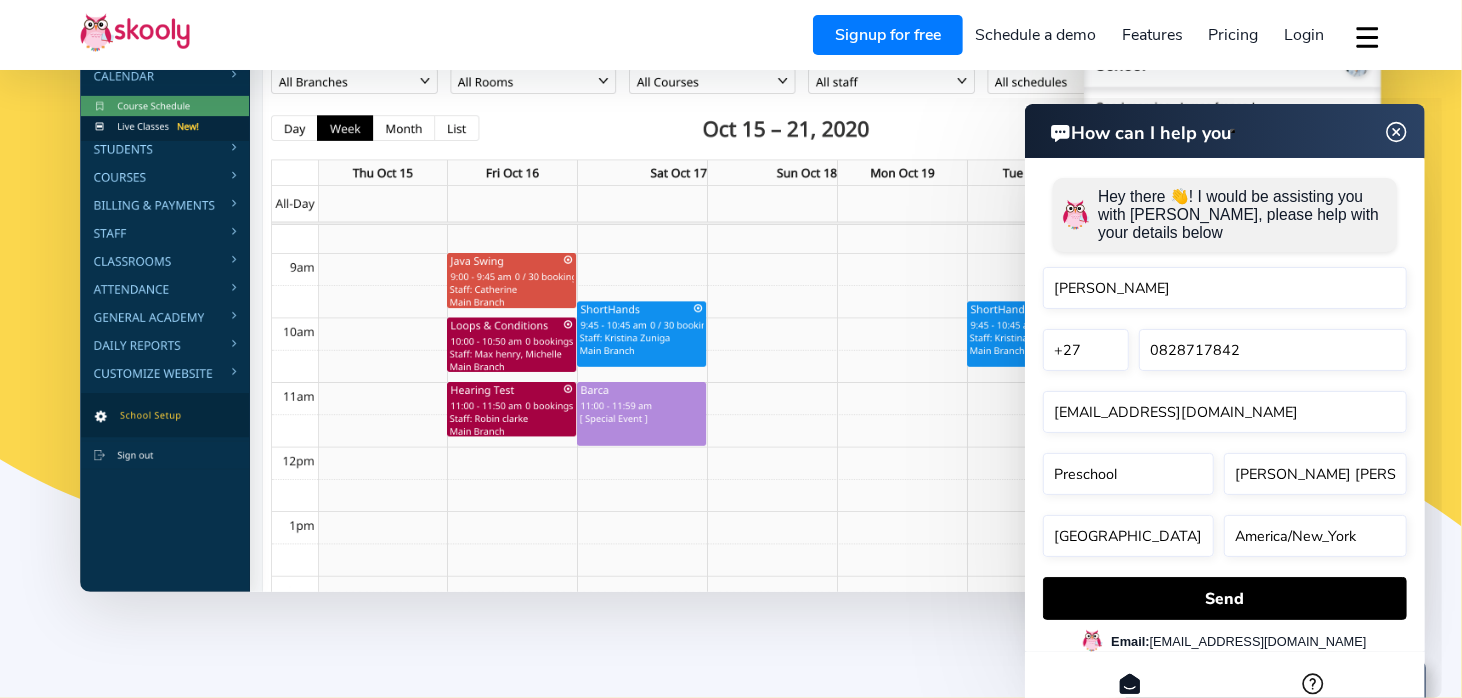 click on "Hey there 👋!  I would be assisting you with Skooly, please help with your details below [PERSON_NAME]  +1   +7   +20   +27   +30   +31   +32   +33   +34   +36   +39   +40   +41   +43   +44   +45   +46   +47   +48   +49   +51   +52   +53   +54   +55   +56   +57   +58   +60   +61   +62   +63   +64   +65   +66   +77   +81   +82   +84   +86   +90   +91   +92   +93   +94   +95   +98   +212   +213   +216   +218   +220   +221   +222   +223   +224   +225   +226   +227   +228   +229   +230   +231   +232   +233   +234   +235   +236   +237   +238   +239   +240   +241   +242   +243   +244   +245   +246   +248   +249   +250   +251   +252   +253   +254   +255   +256   +257   +258   +260   +261   +262   +263   +264   +265   +266   +267   +268   +269   +290   +291   +297   +298   +299   +350   +351   +352   +353   +354   +355   +356   +357   +358   +359   +370   +371   +372   +373   +374   +375   +376   +377   +378   +379   +380   +381   +382   +385   +386   +387   +389   +420   +421   +423   +500   +501   +502   +503" 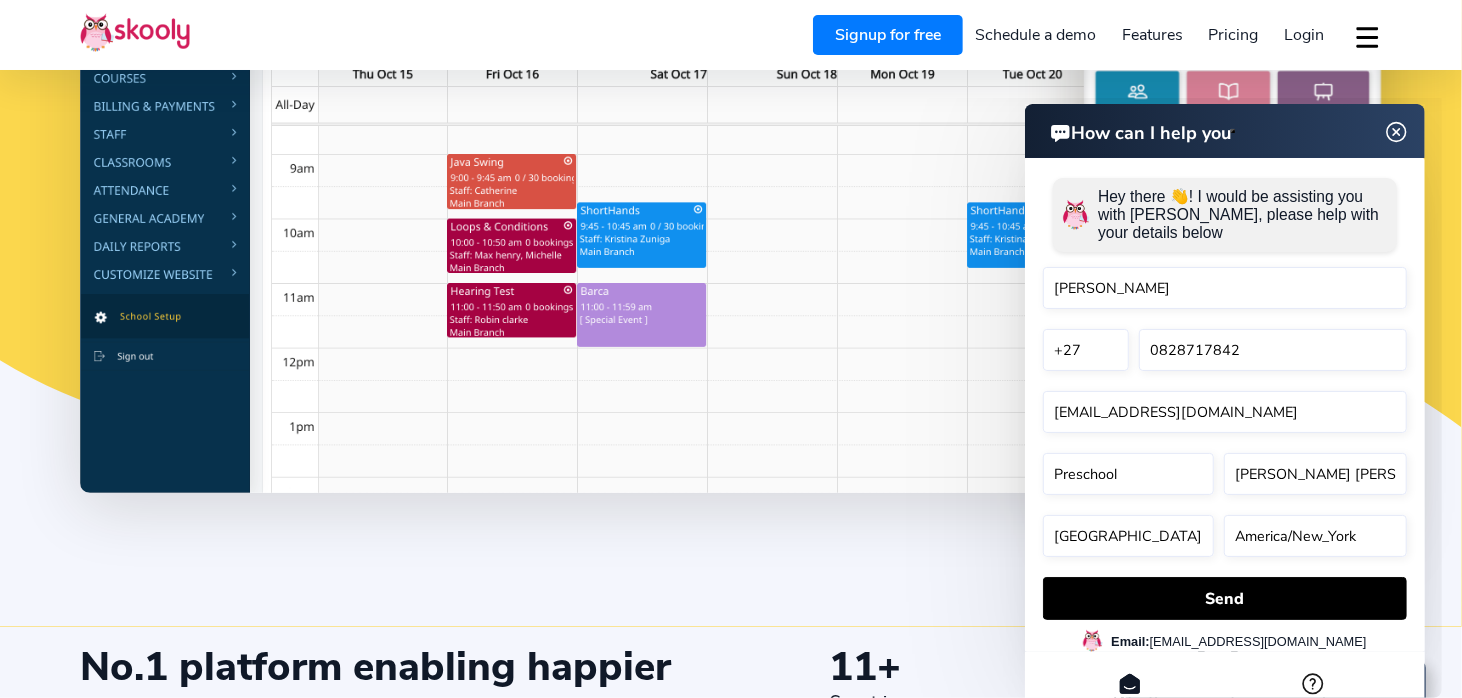 scroll, scrollTop: 600, scrollLeft: 0, axis: vertical 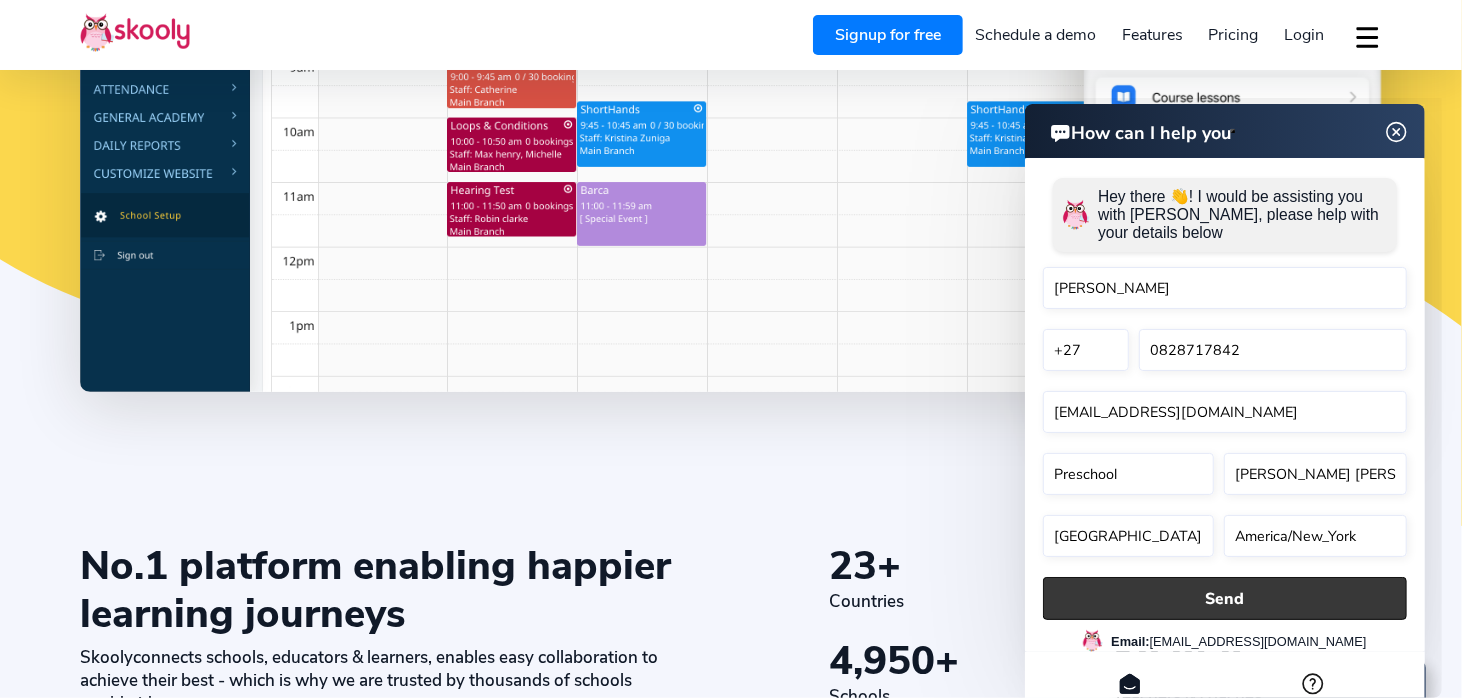 click on "Send" 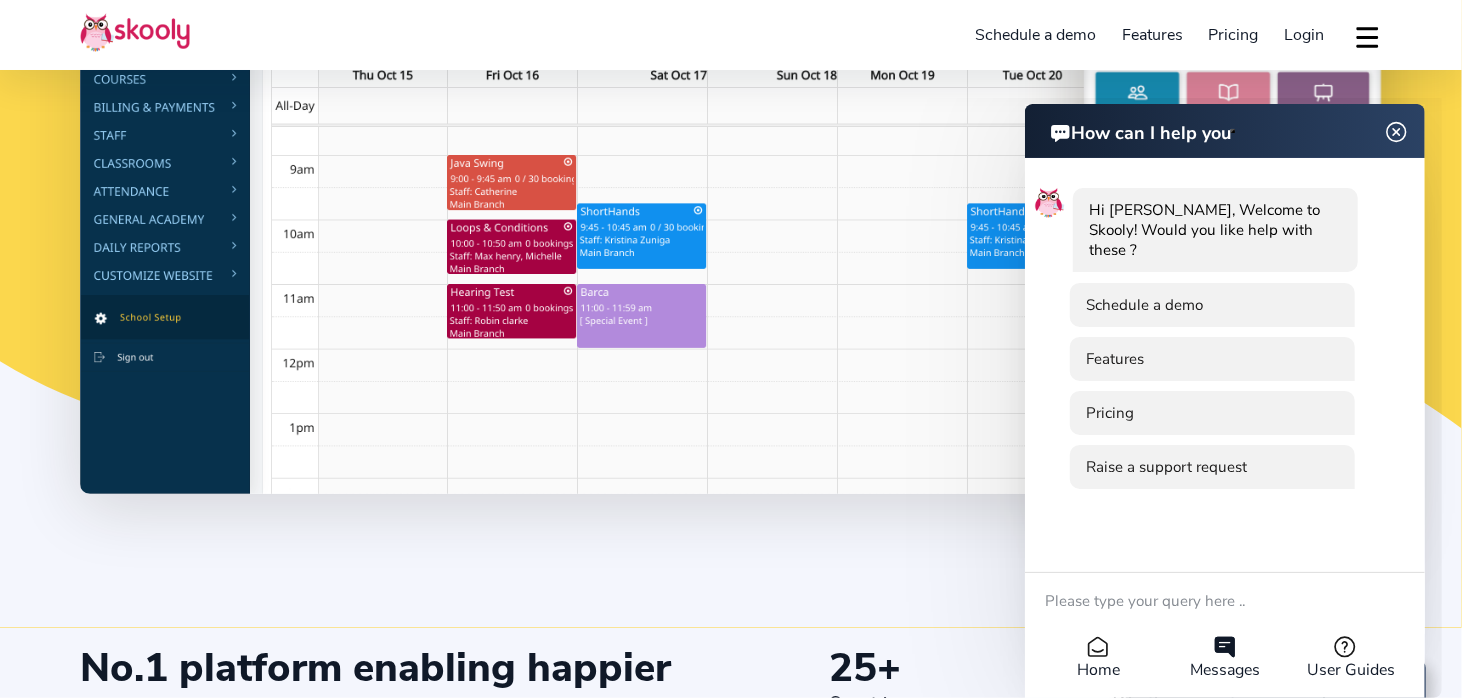 scroll, scrollTop: 200, scrollLeft: 0, axis: vertical 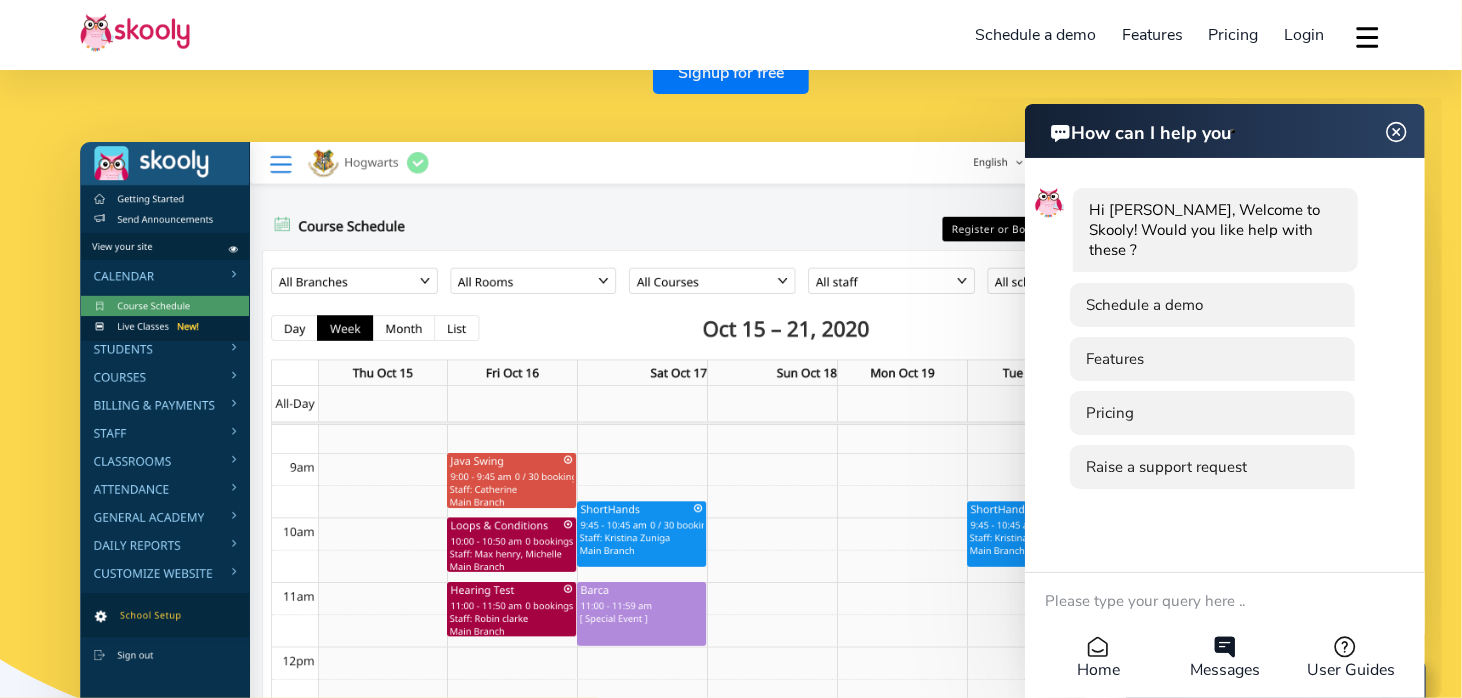 drag, startPoint x: 496, startPoint y: 109, endPoint x: 521, endPoint y: 106, distance: 25.179358 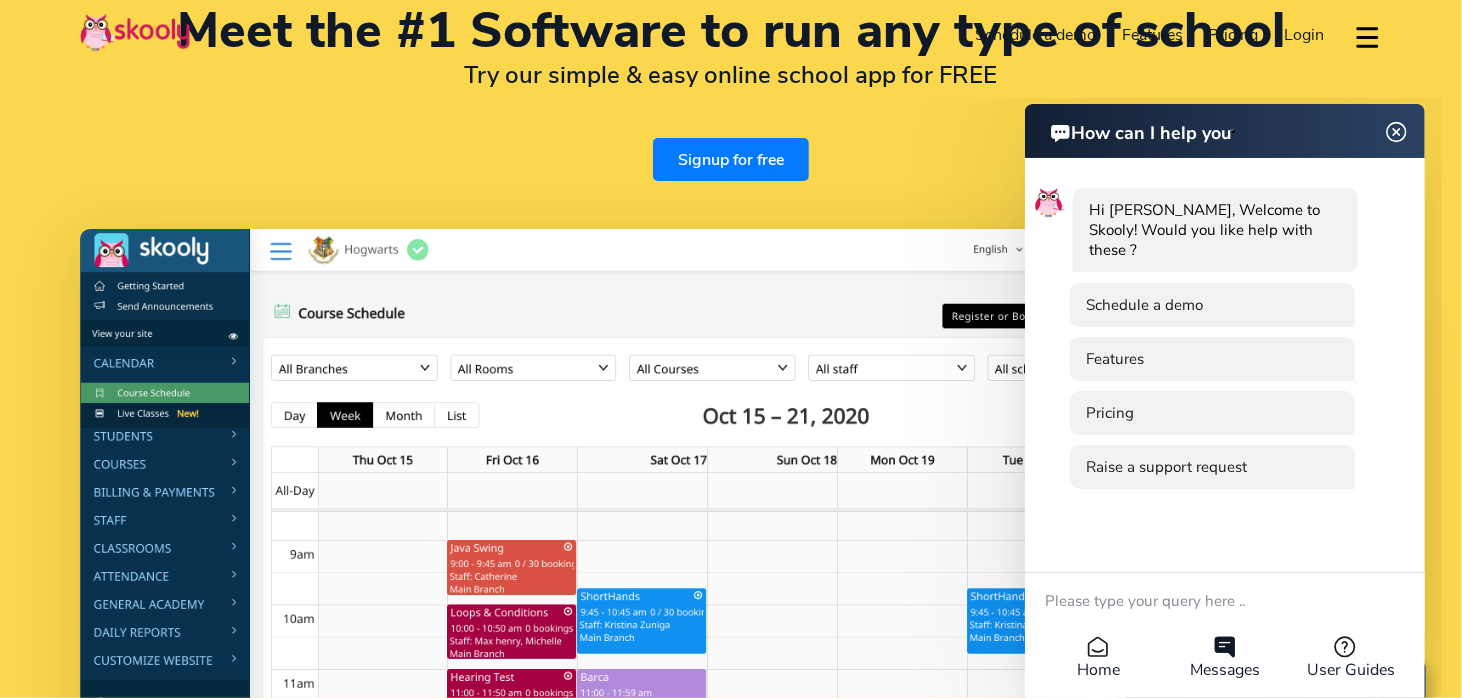 scroll, scrollTop: 0, scrollLeft: 0, axis: both 